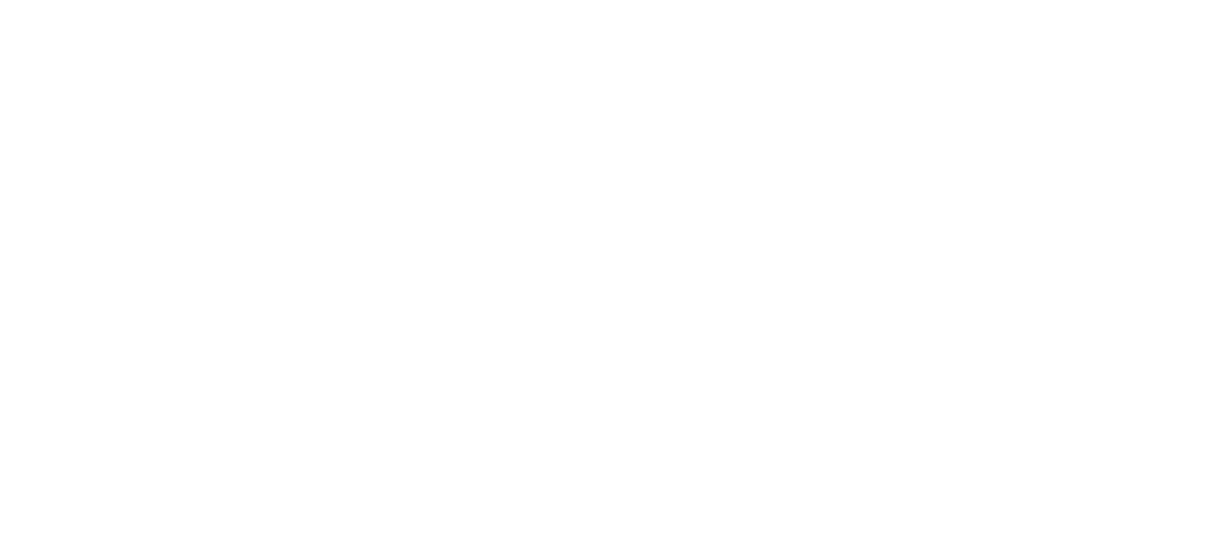 scroll, scrollTop: 0, scrollLeft: 0, axis: both 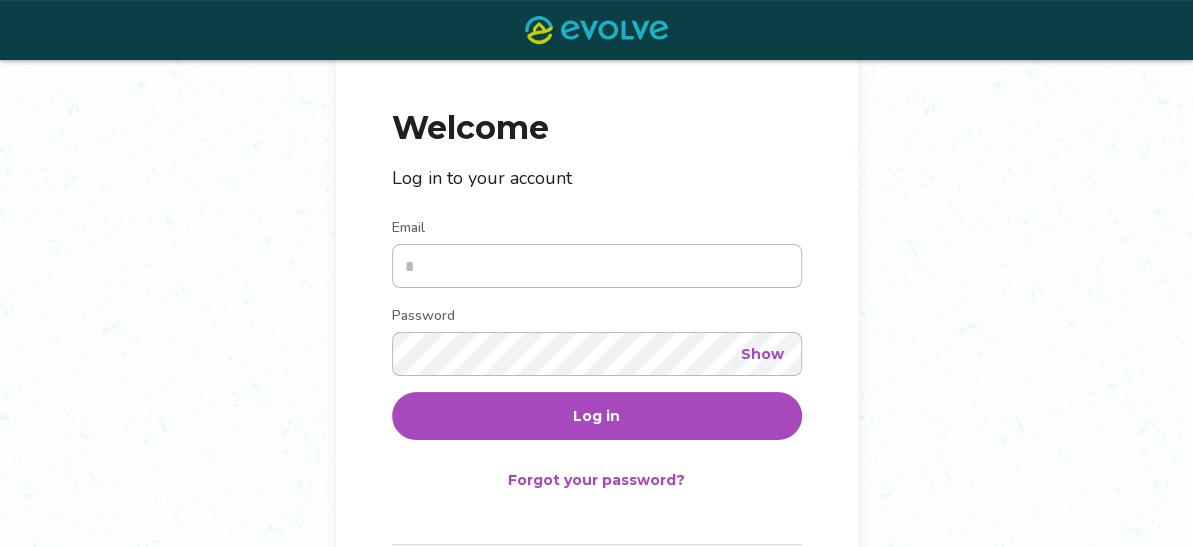 type on "**********" 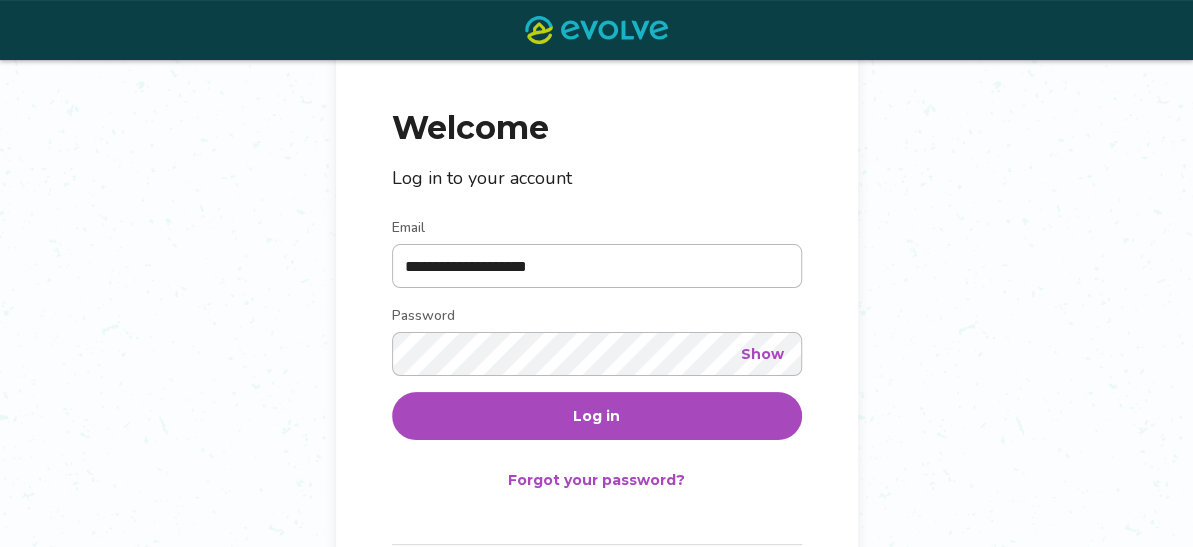 click on "Log in" at bounding box center [597, 416] 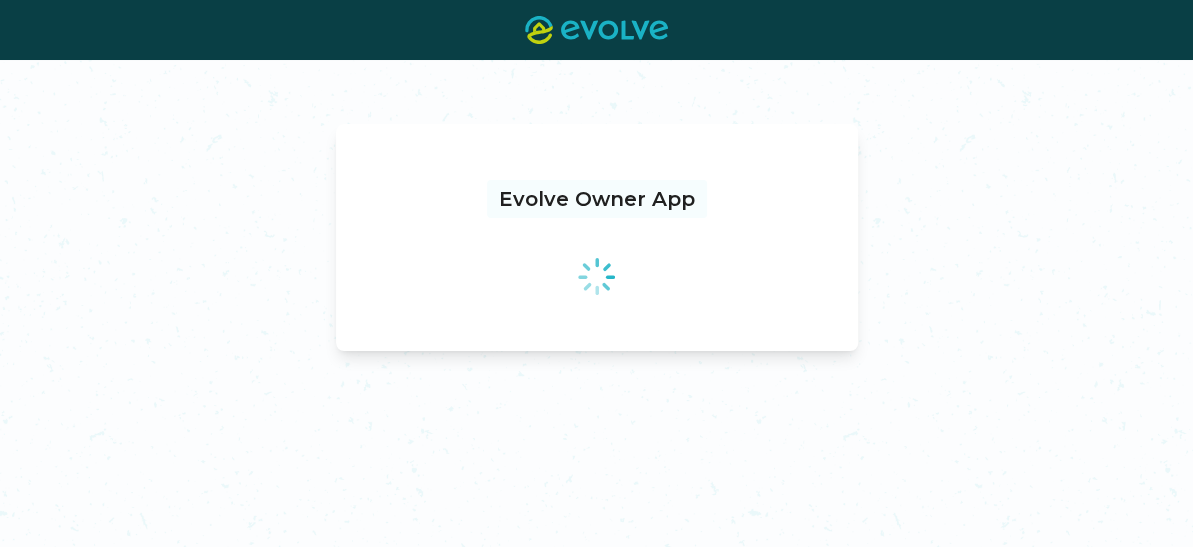 scroll, scrollTop: 0, scrollLeft: 0, axis: both 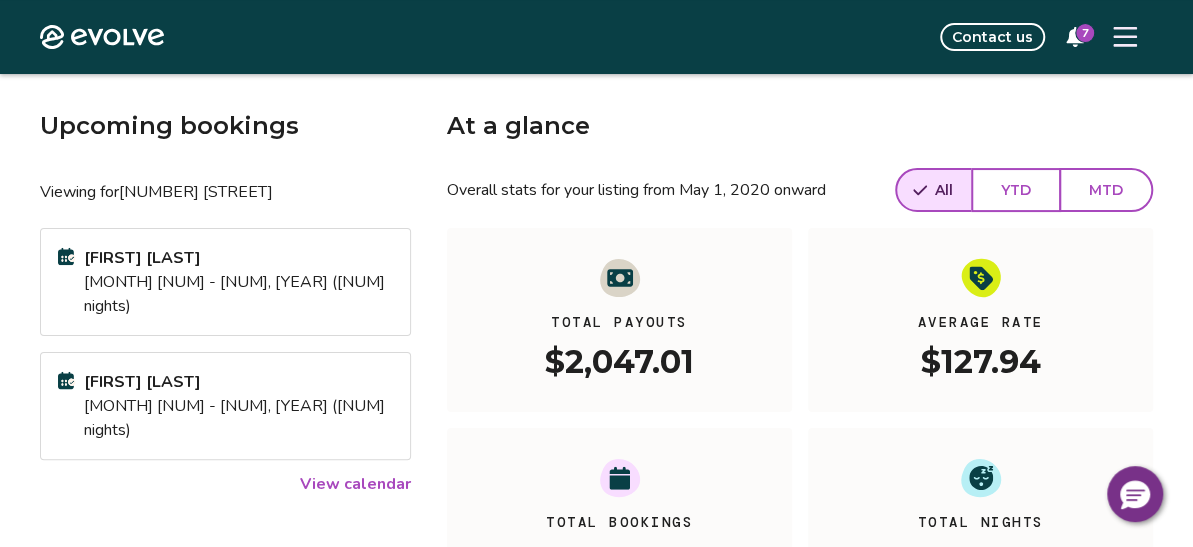 click 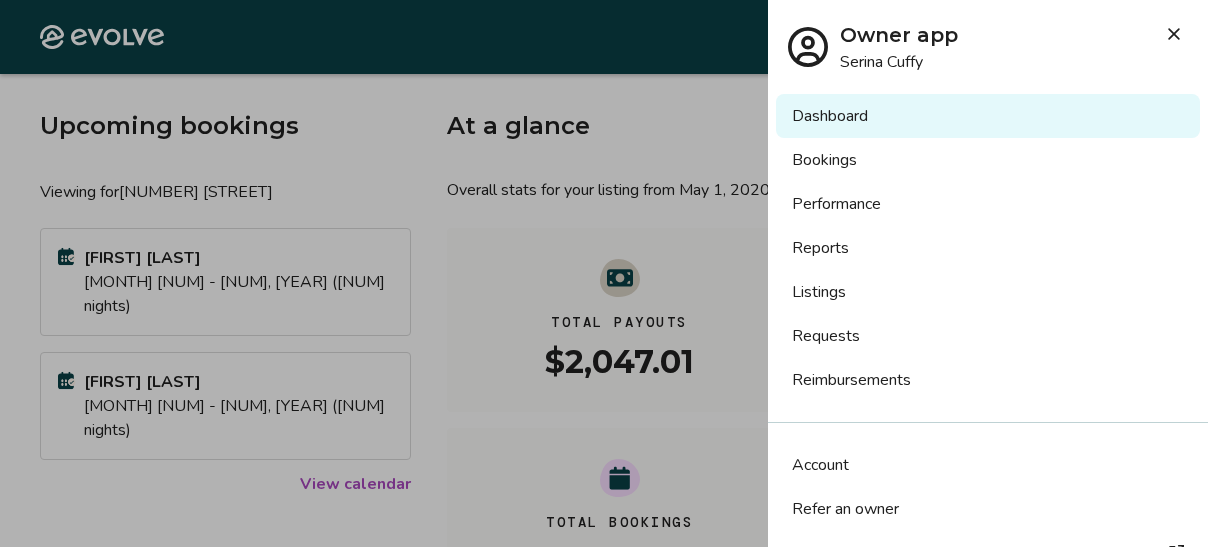 click on "Requests" at bounding box center (988, 336) 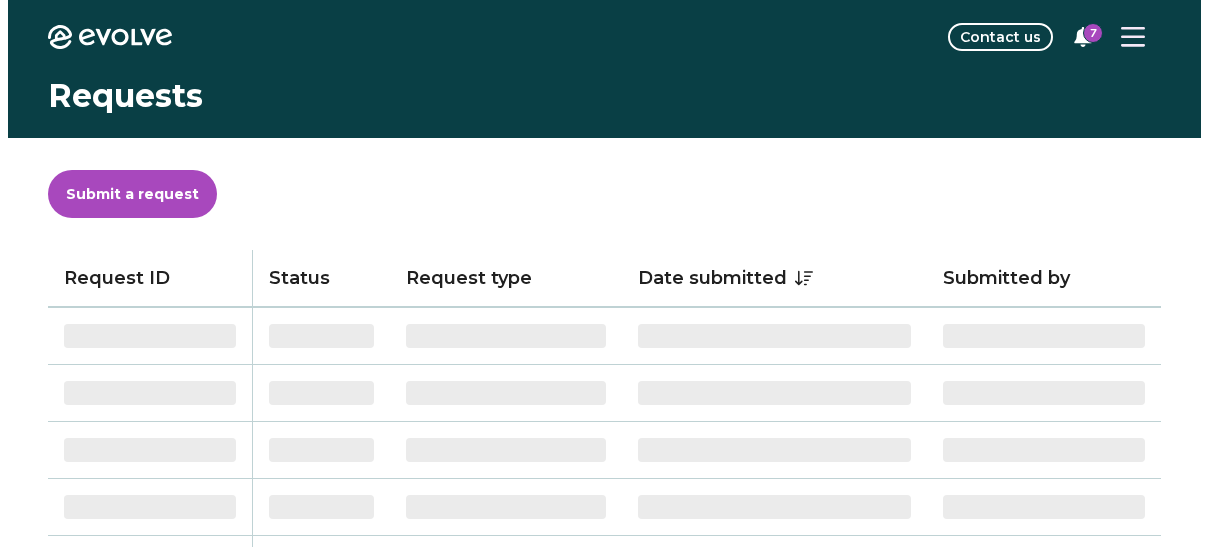 scroll, scrollTop: 0, scrollLeft: 0, axis: both 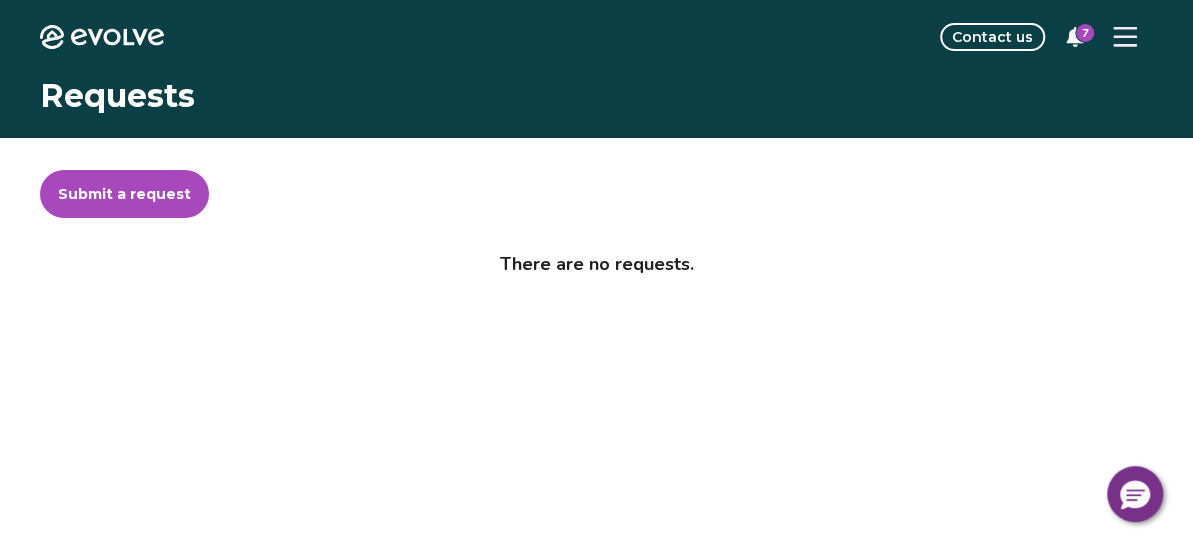 click on "Submit a request" at bounding box center [124, 194] 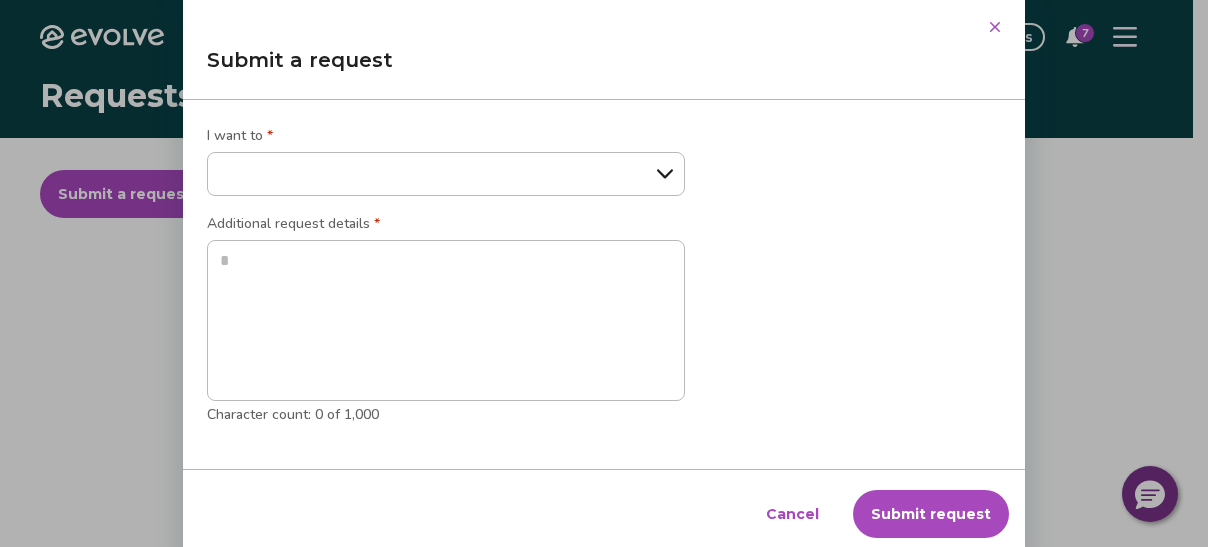 click on "**********" at bounding box center [446, 174] 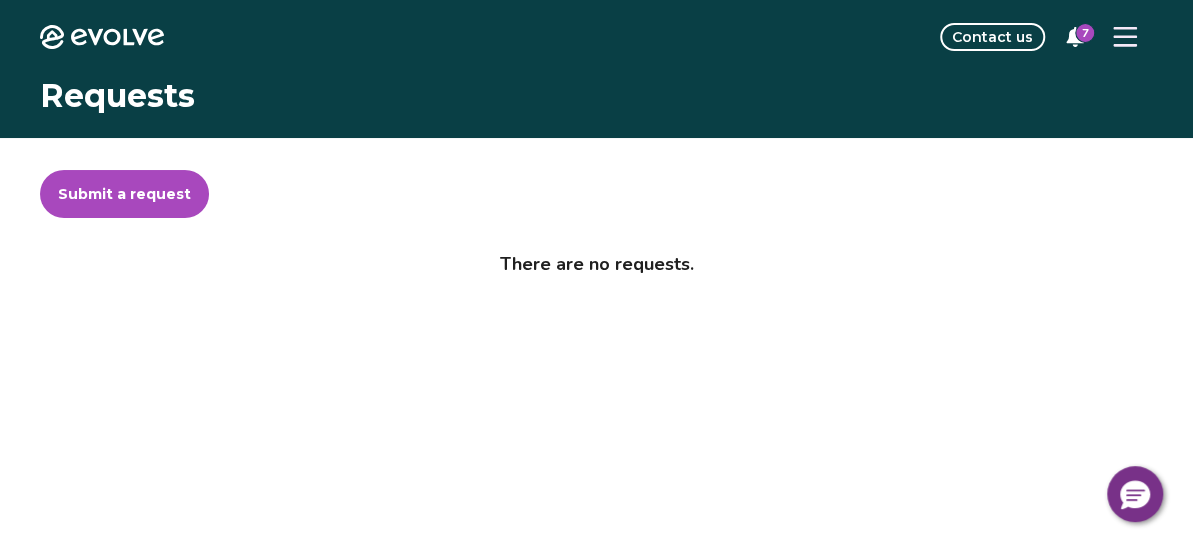 click at bounding box center [1125, 37] 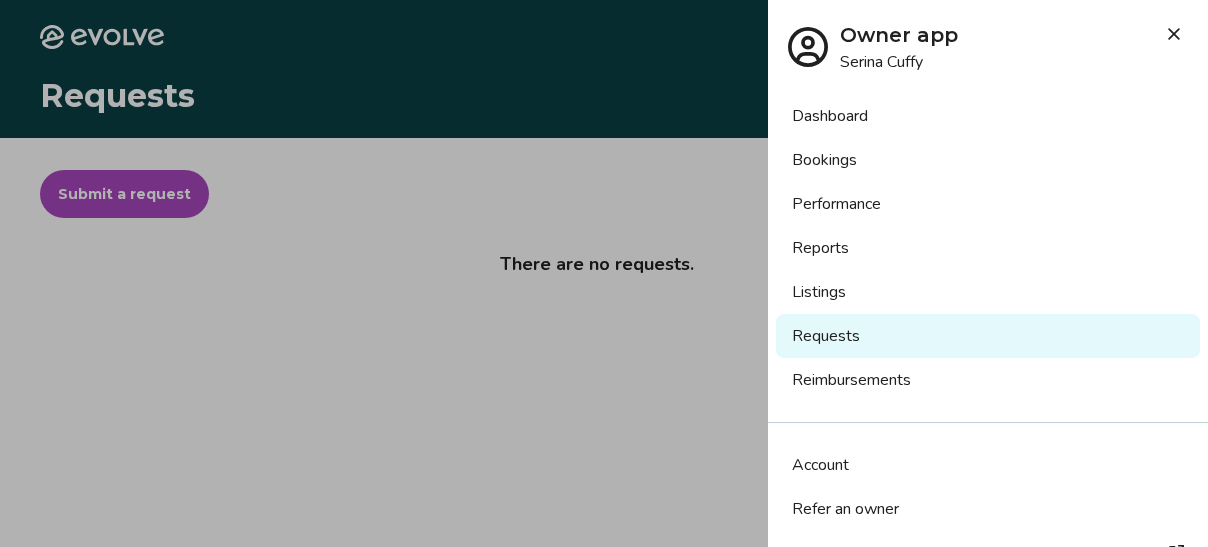 click on "Reimbursements" at bounding box center (988, 380) 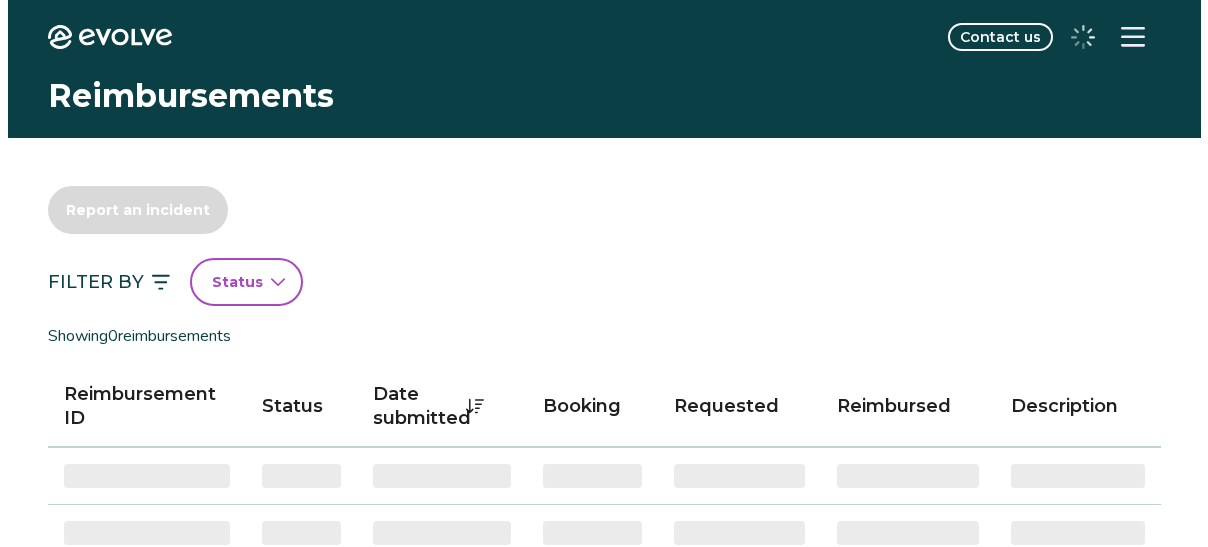 scroll, scrollTop: 0, scrollLeft: 0, axis: both 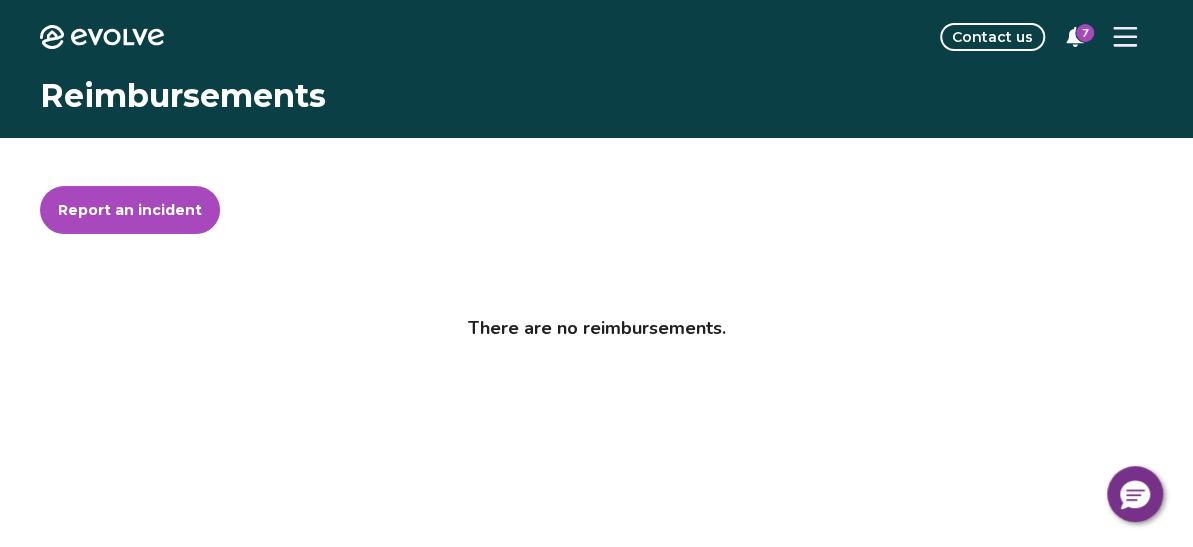 click at bounding box center (1125, 37) 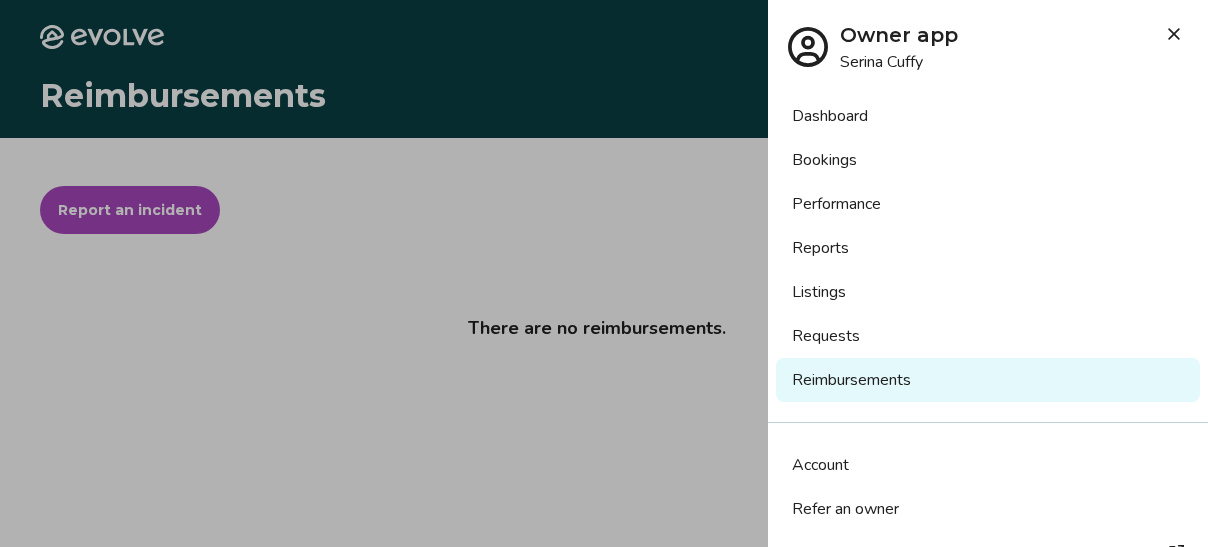 click on "Listings" at bounding box center (988, 292) 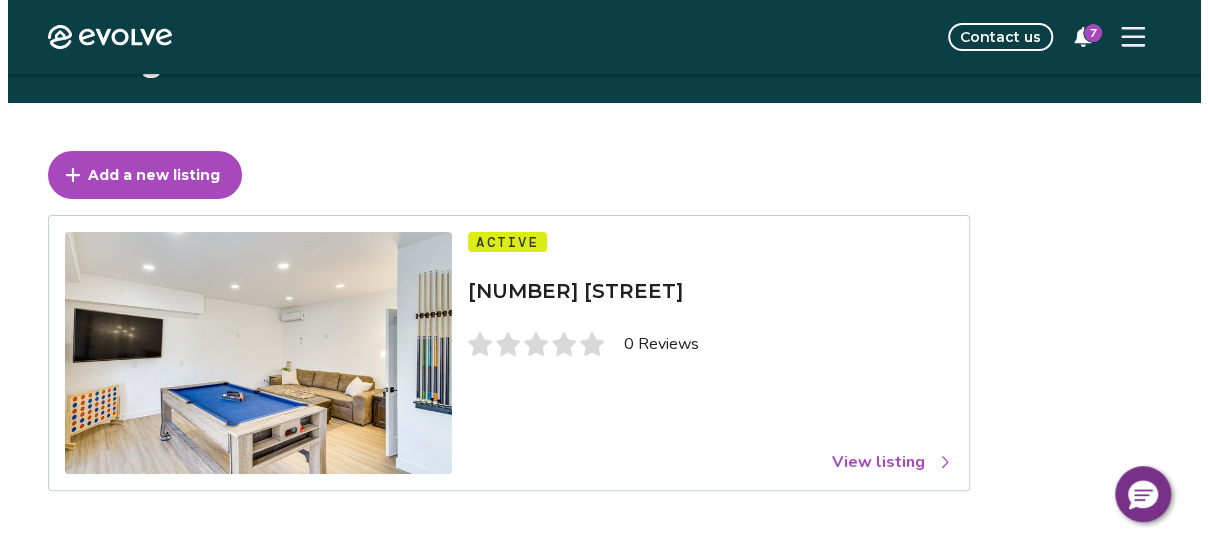 scroll, scrollTop: 36, scrollLeft: 0, axis: vertical 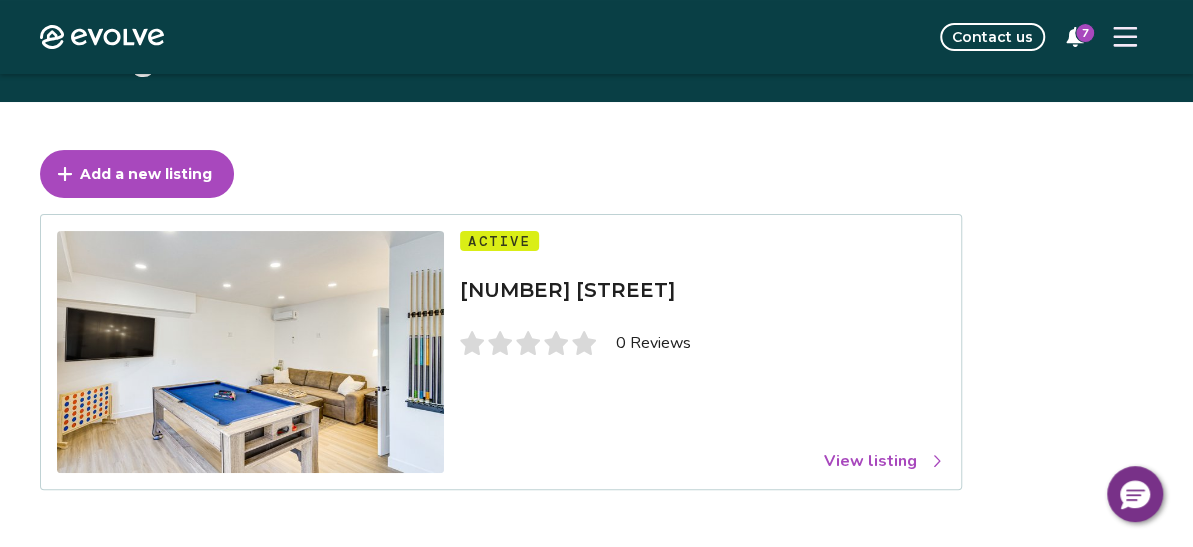 click at bounding box center [1125, 37] 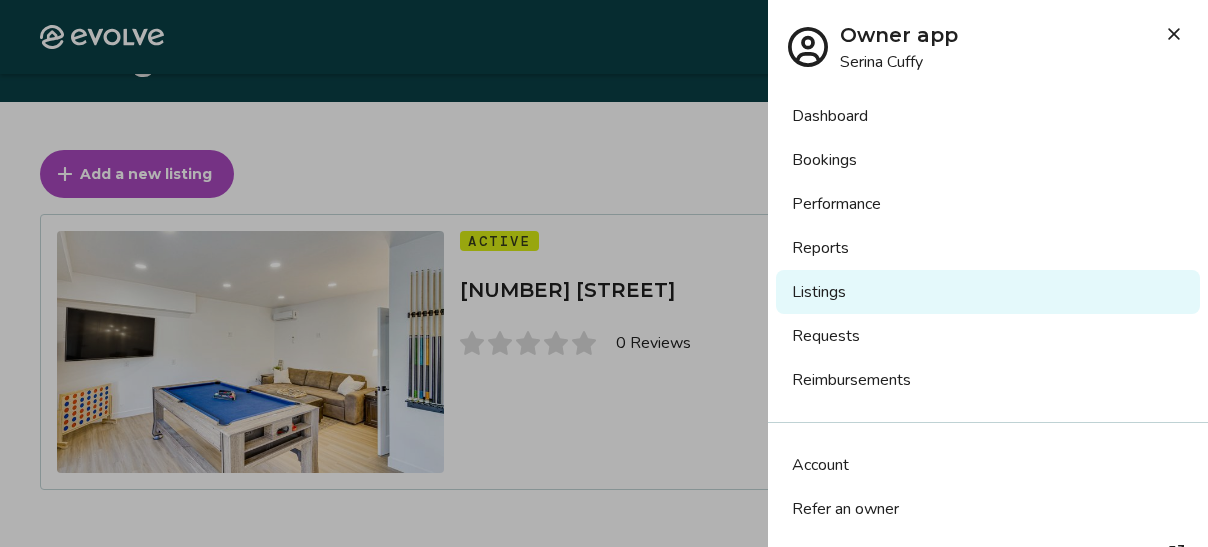 click on "Reports" at bounding box center [988, 248] 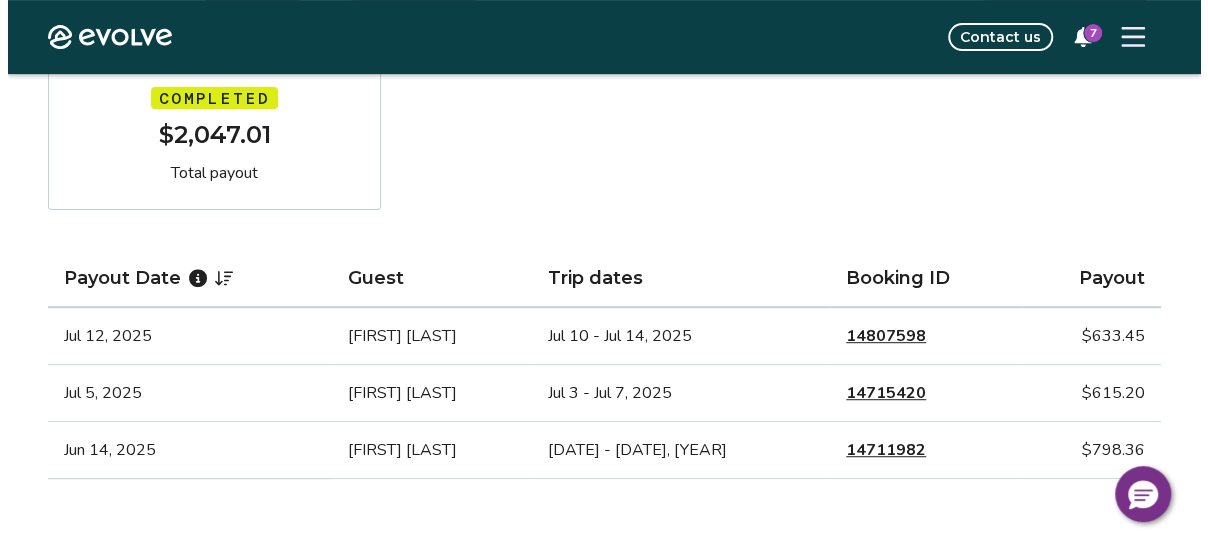 scroll, scrollTop: 340, scrollLeft: 0, axis: vertical 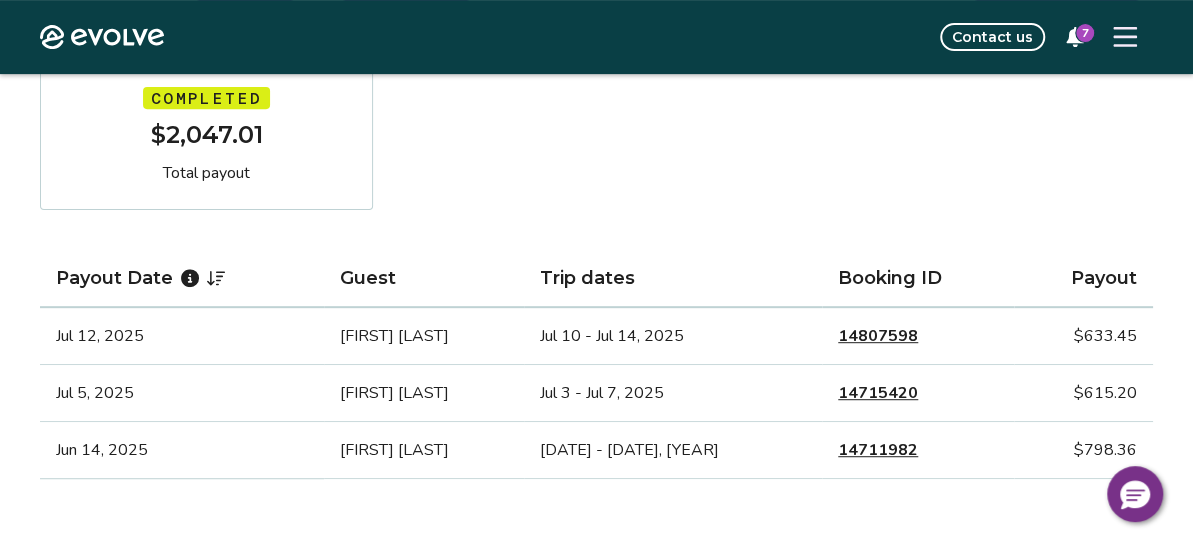 click 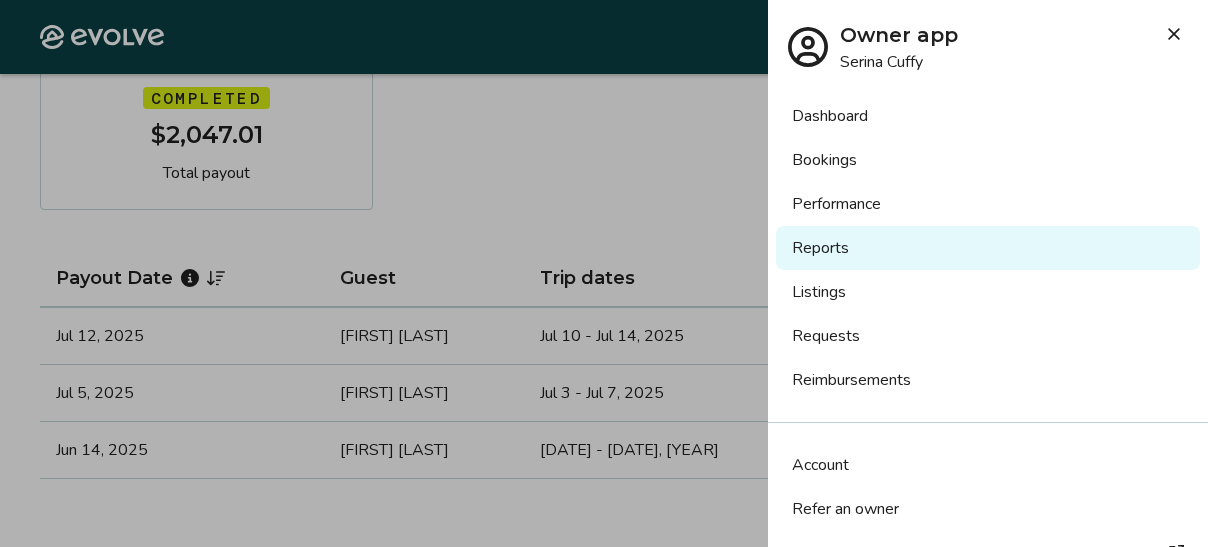 click on "Performance" at bounding box center (988, 204) 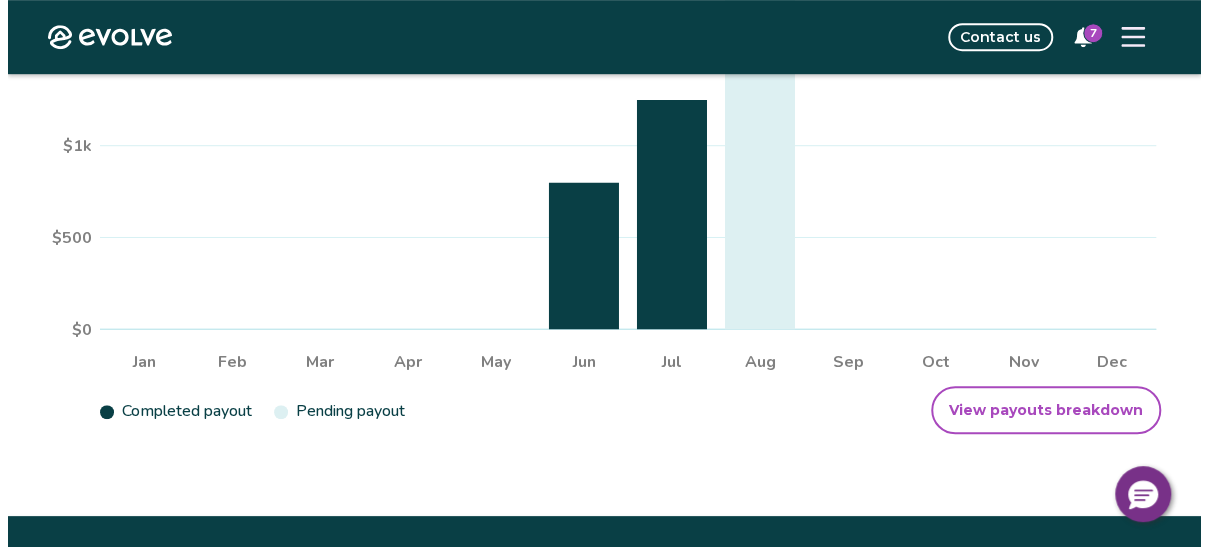 scroll, scrollTop: 555, scrollLeft: 0, axis: vertical 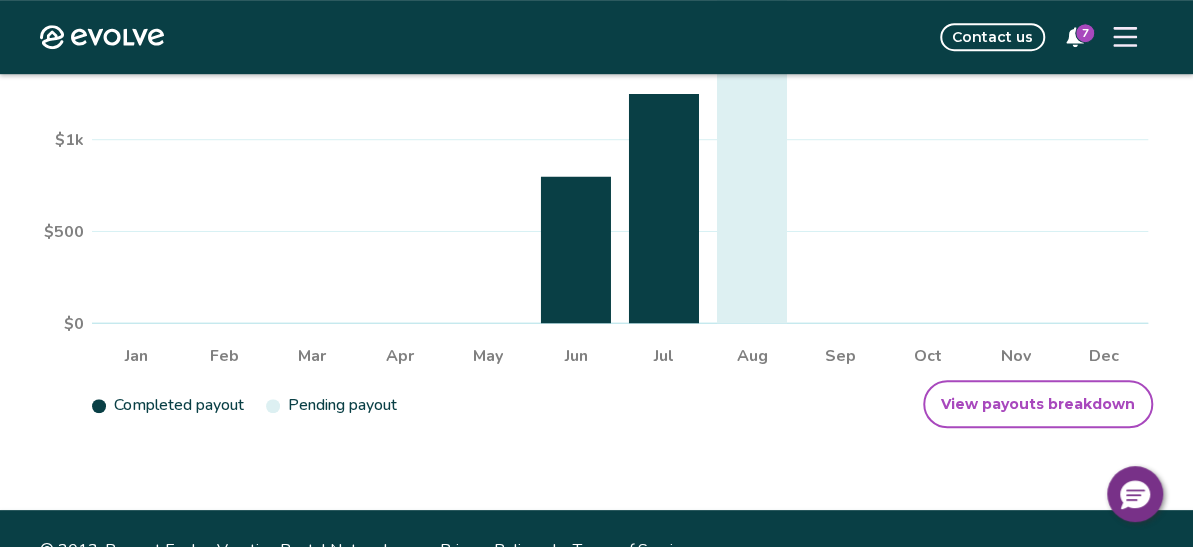 click 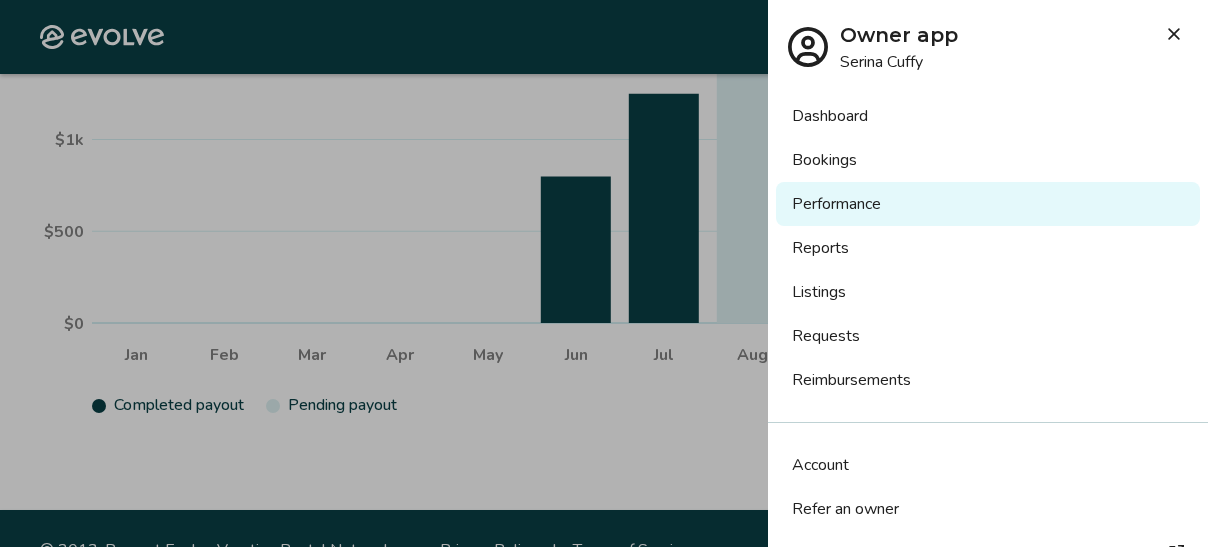 click on "Bookings" at bounding box center [988, 160] 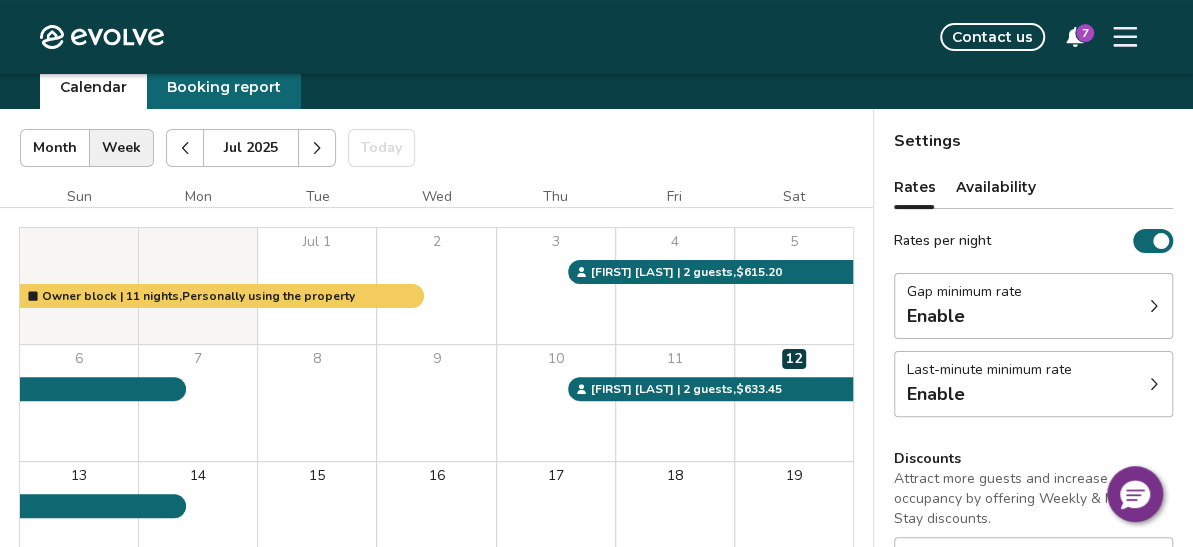 scroll, scrollTop: 64, scrollLeft: 0, axis: vertical 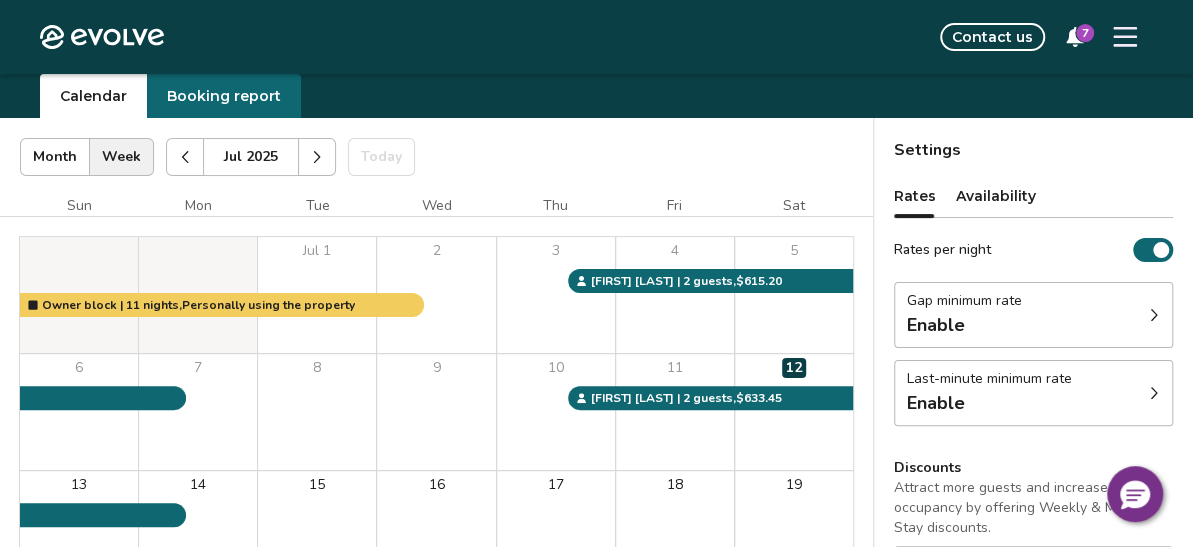 click on "Booking report" at bounding box center (224, 96) 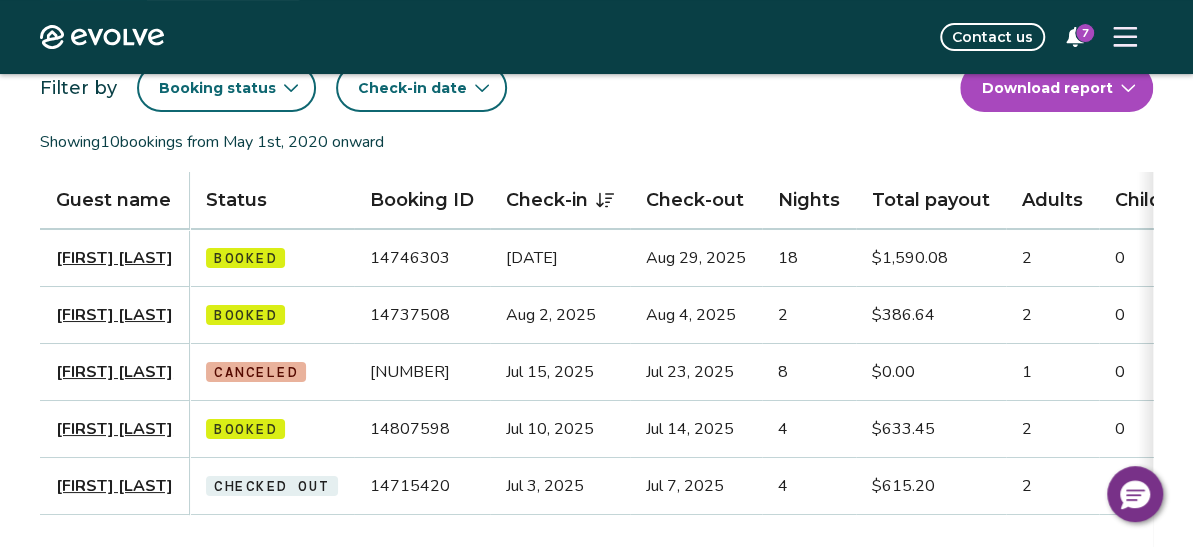 scroll, scrollTop: 0, scrollLeft: 0, axis: both 